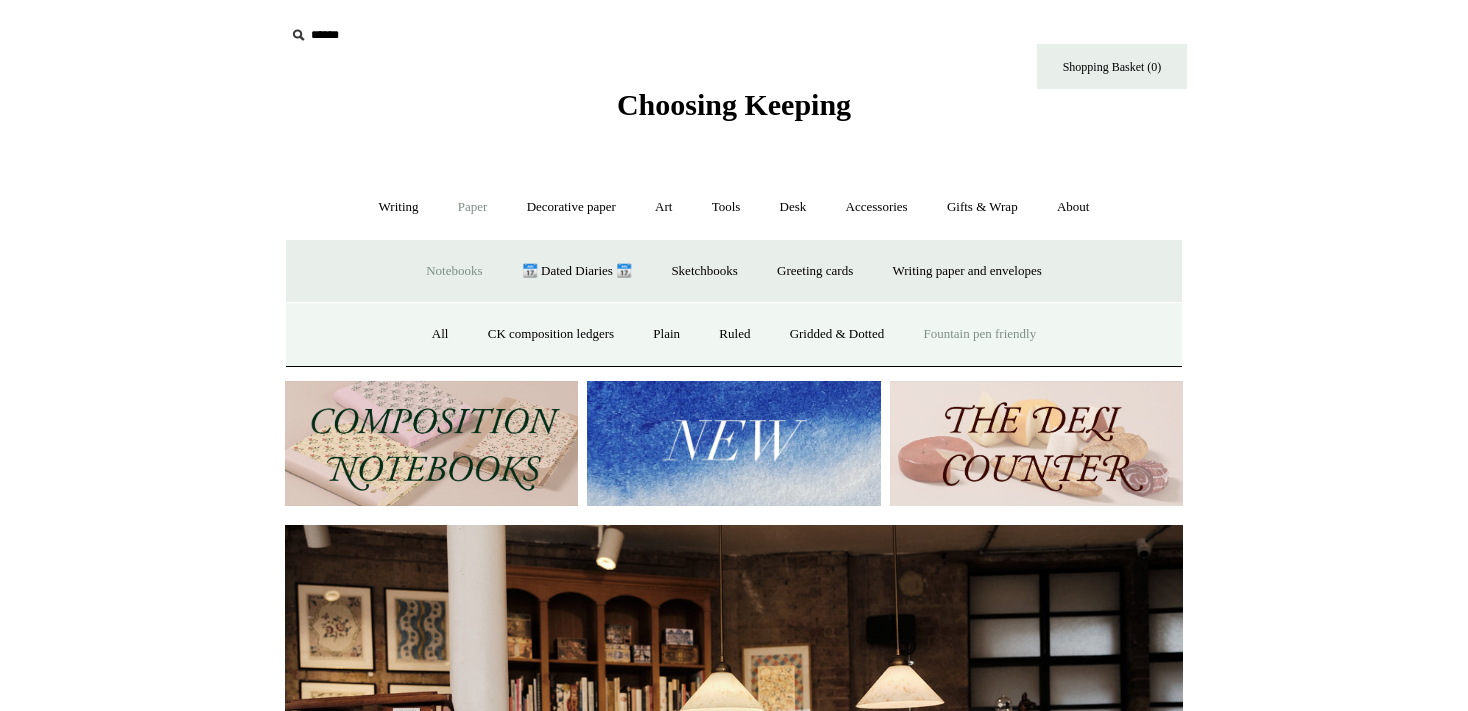 scroll, scrollTop: 0, scrollLeft: 0, axis: both 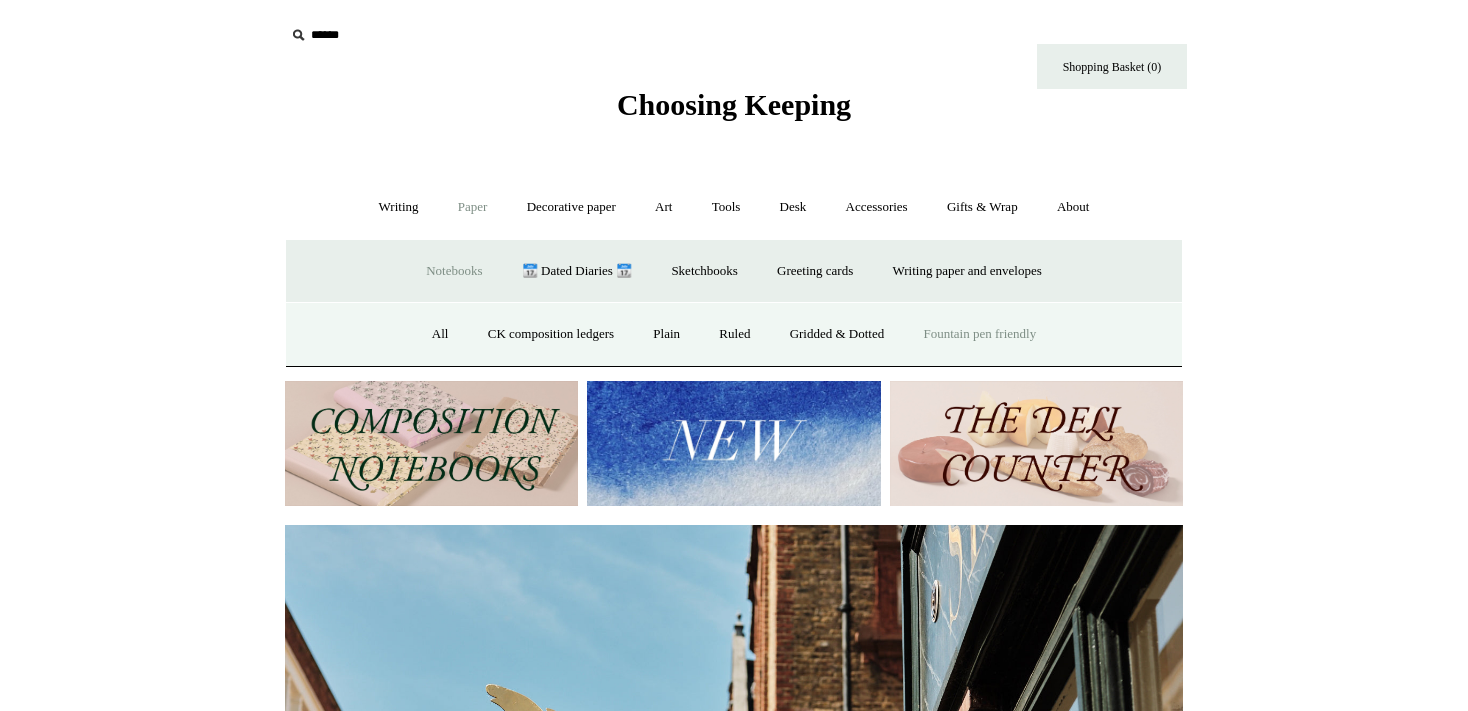 click on "Fountain pen friendly" at bounding box center [980, 334] 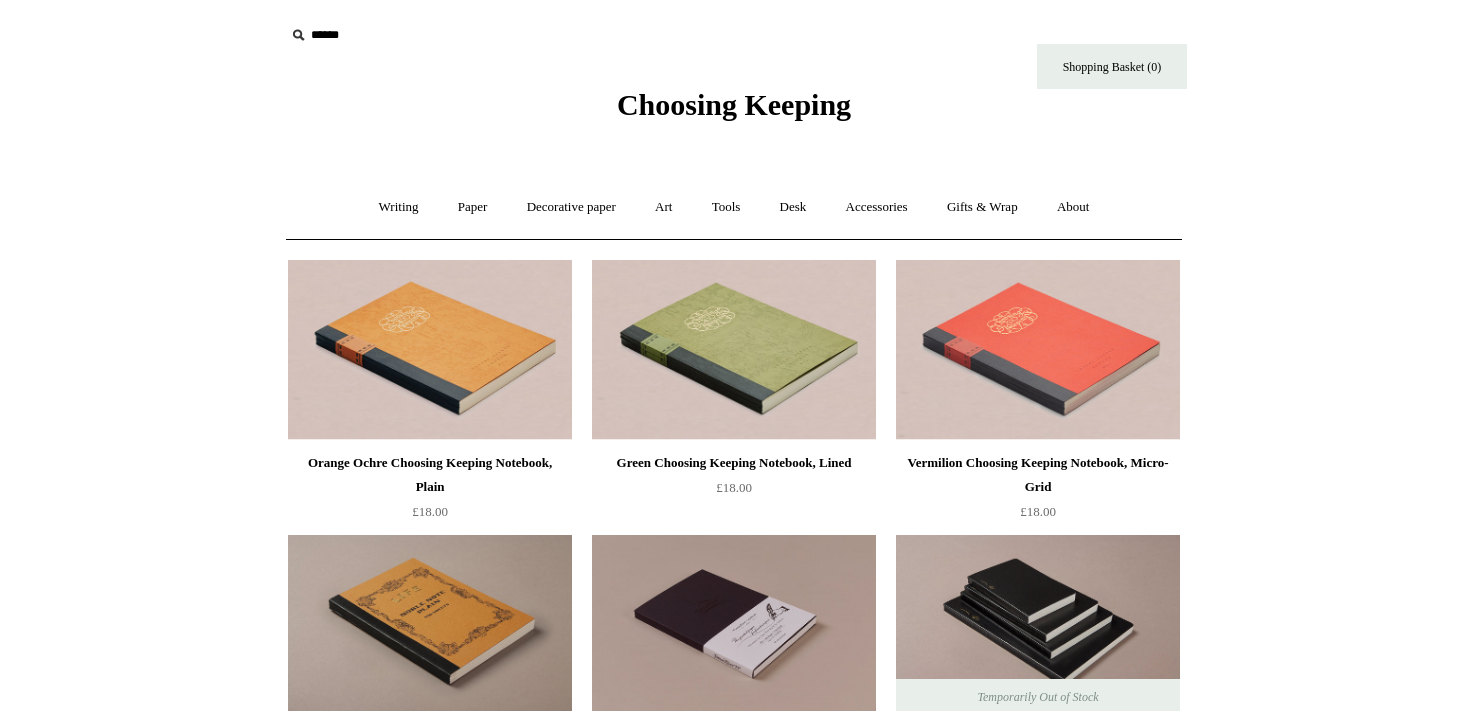 scroll, scrollTop: 0, scrollLeft: 0, axis: both 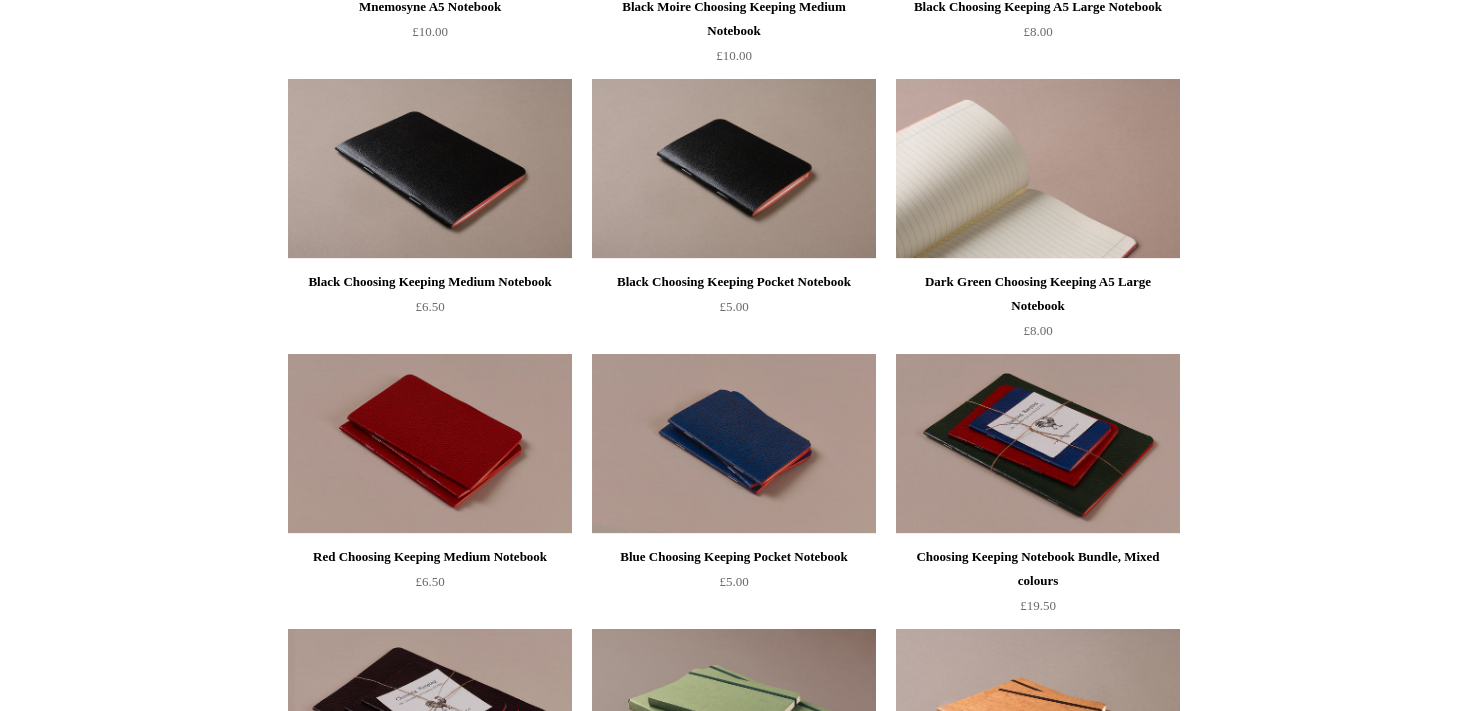click at bounding box center [1038, 169] 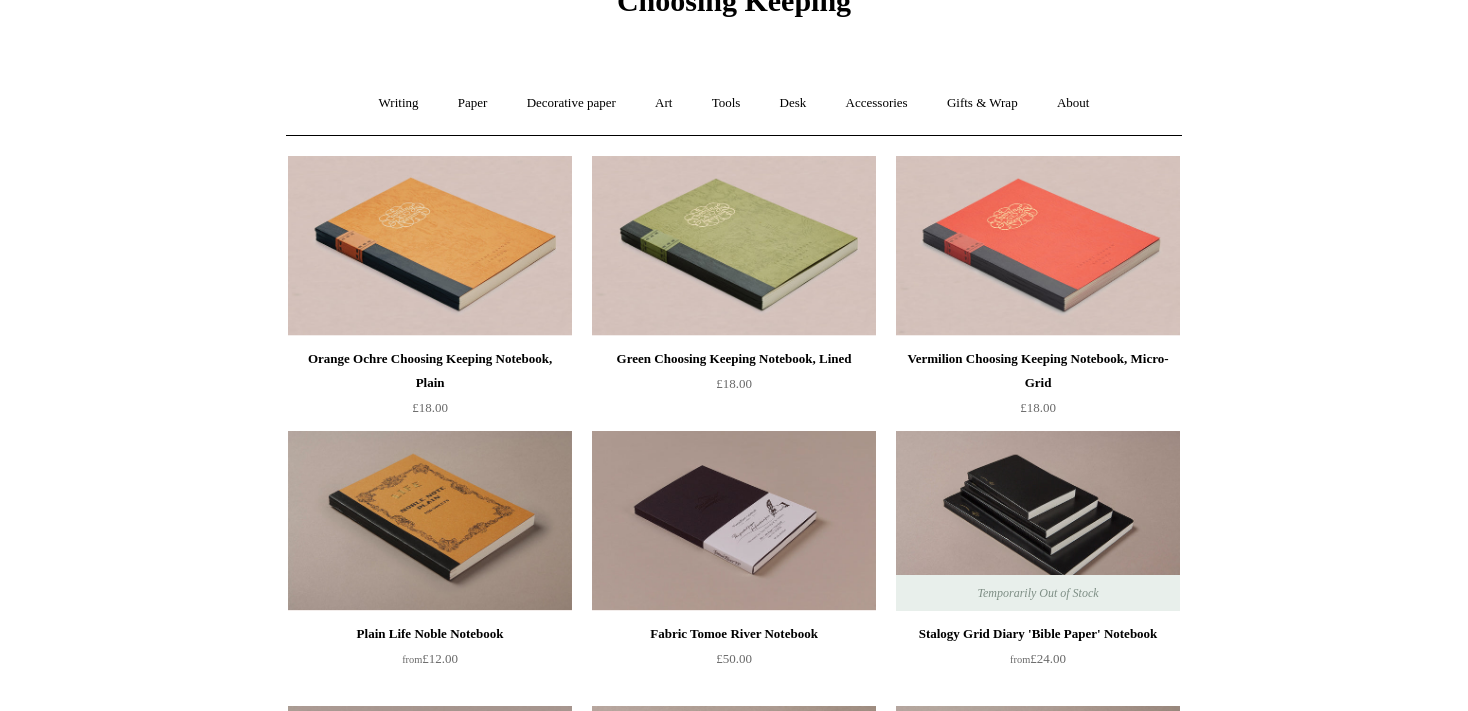 scroll, scrollTop: 78, scrollLeft: 0, axis: vertical 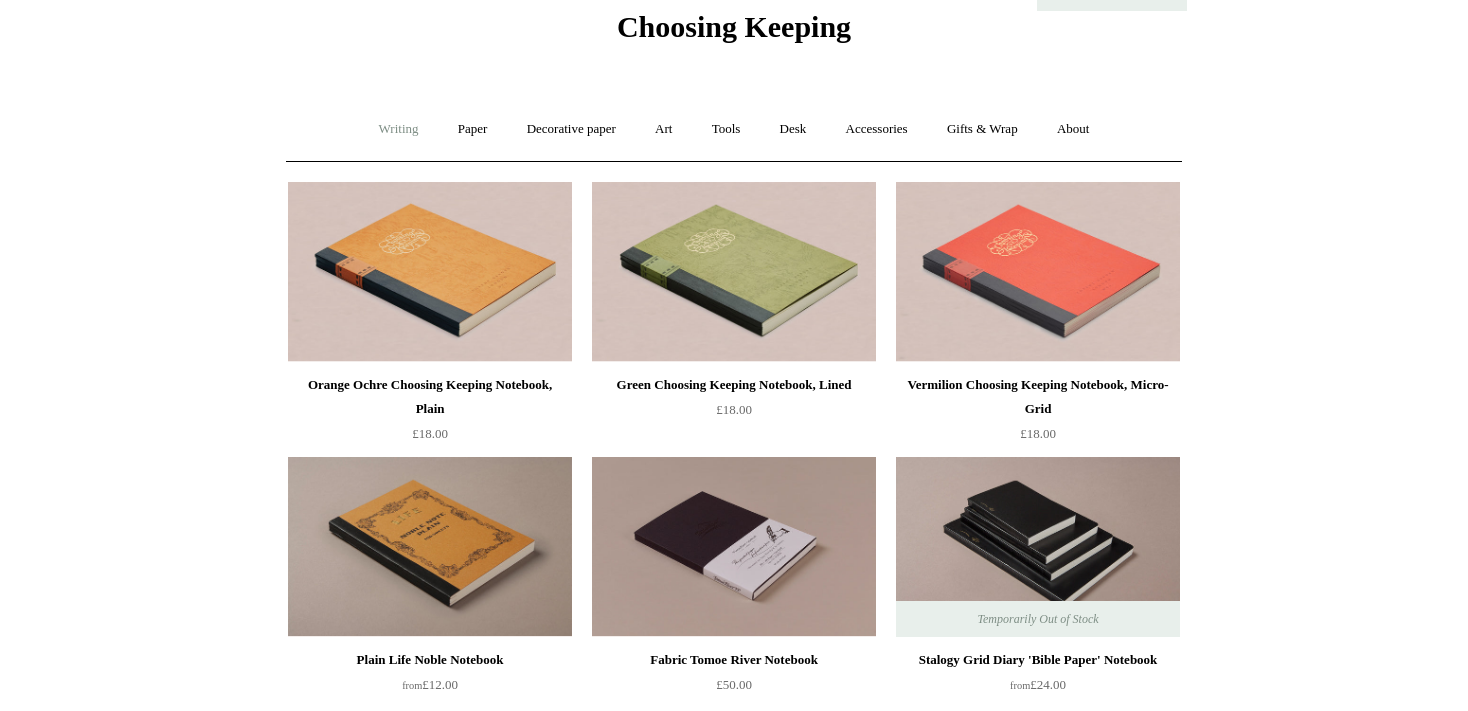 click on "Writing +" at bounding box center (399, 129) 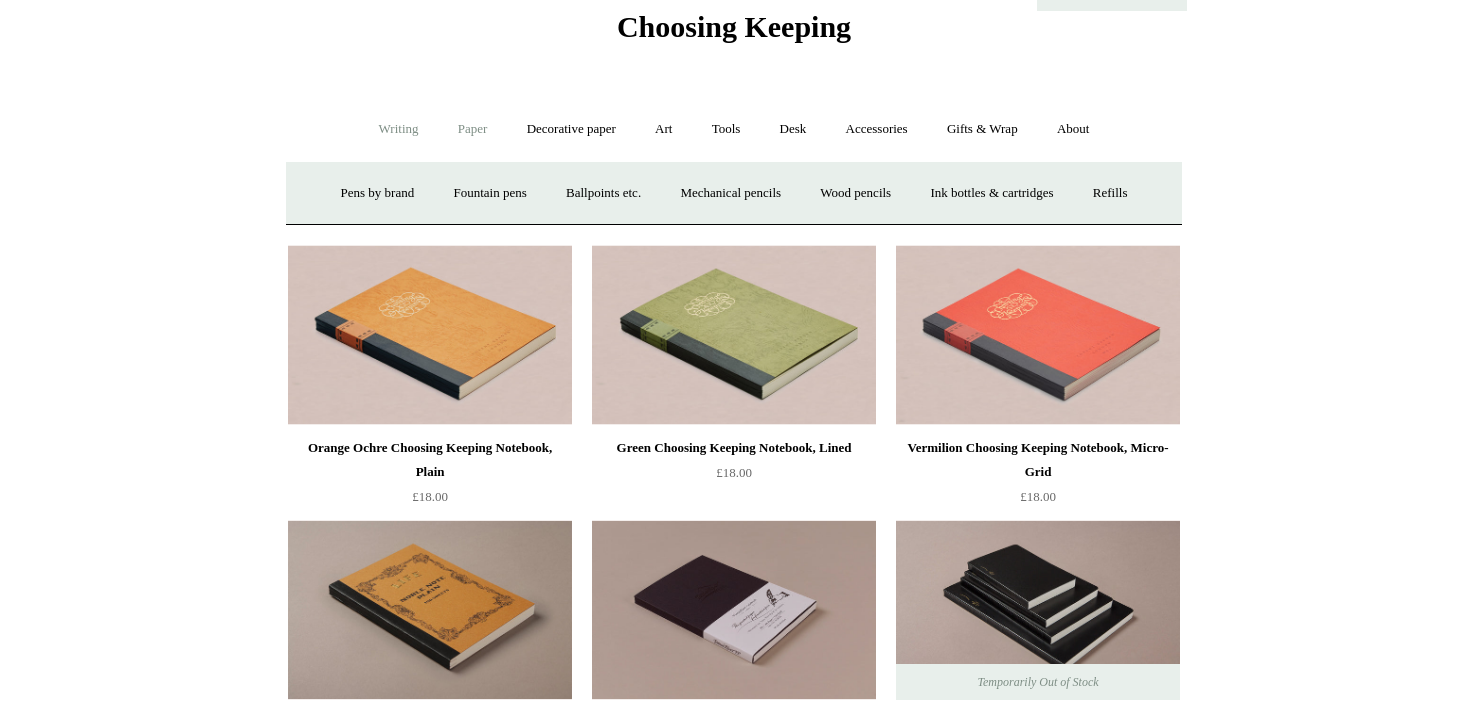 click on "Paper +" at bounding box center (473, 129) 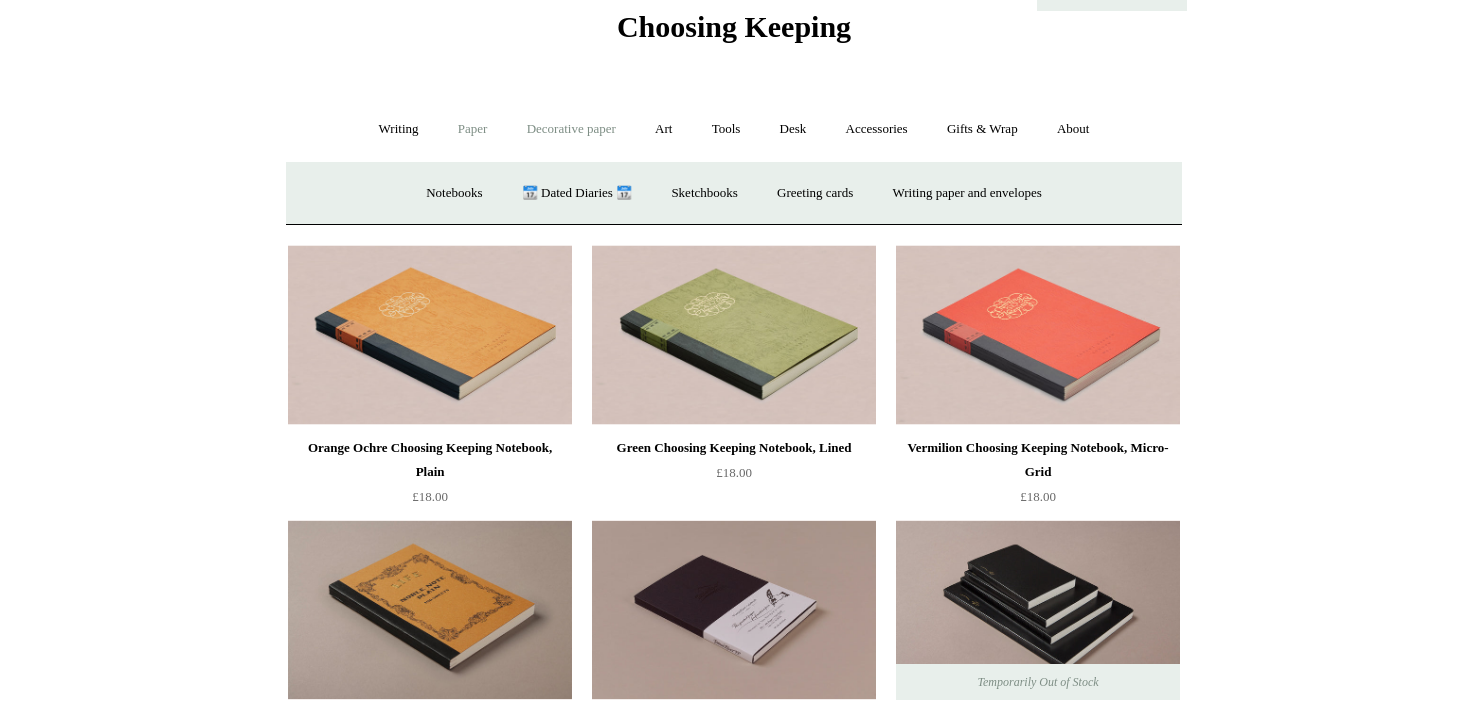 click on "Decorative paper +" at bounding box center [571, 129] 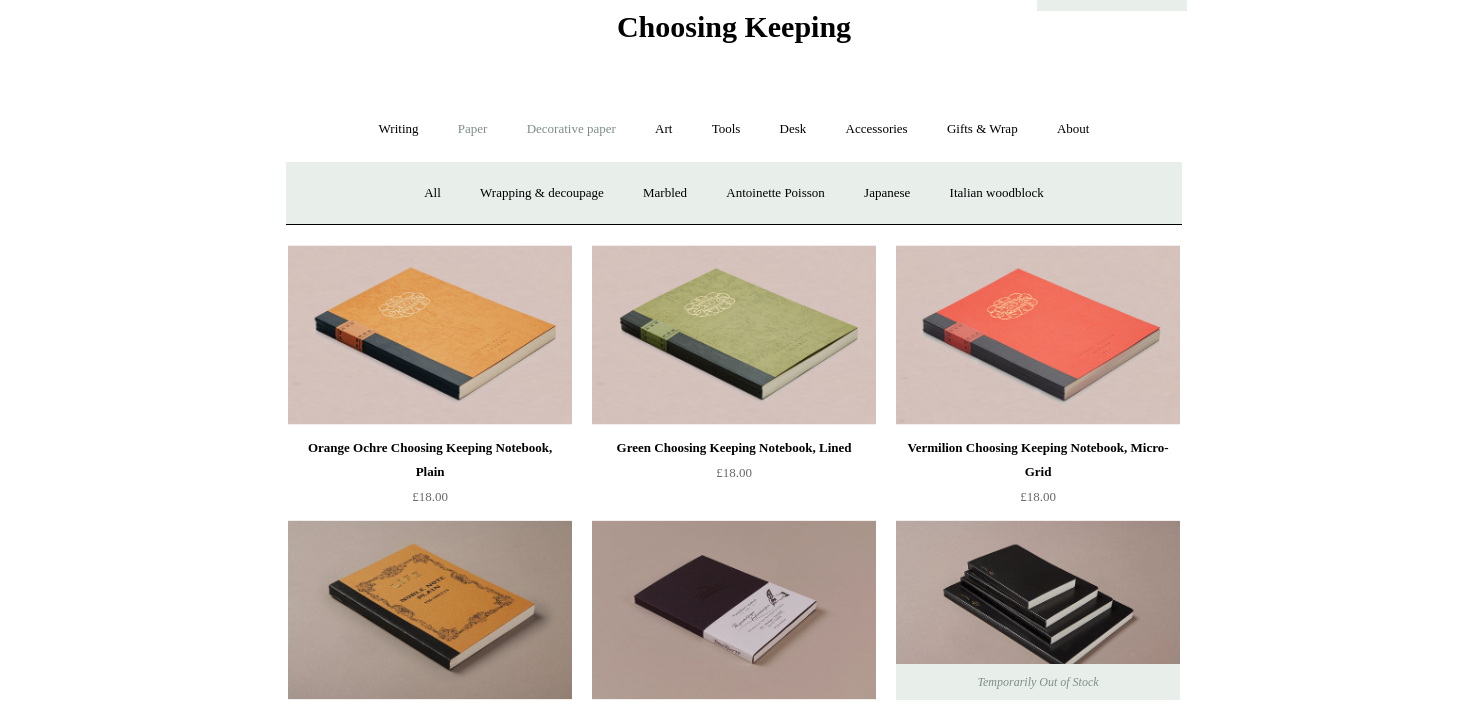 click on "Paper +" at bounding box center (473, 129) 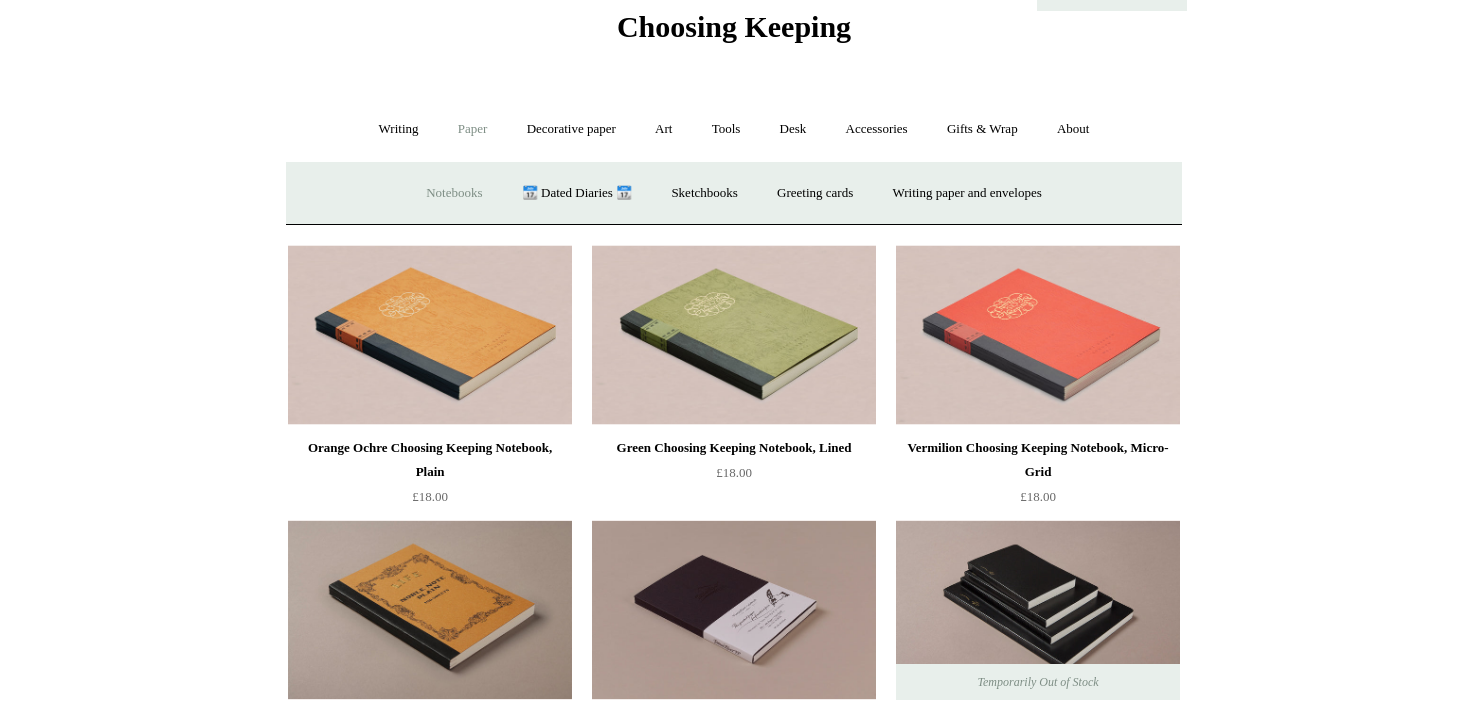 click on "Notebooks +" at bounding box center [454, 193] 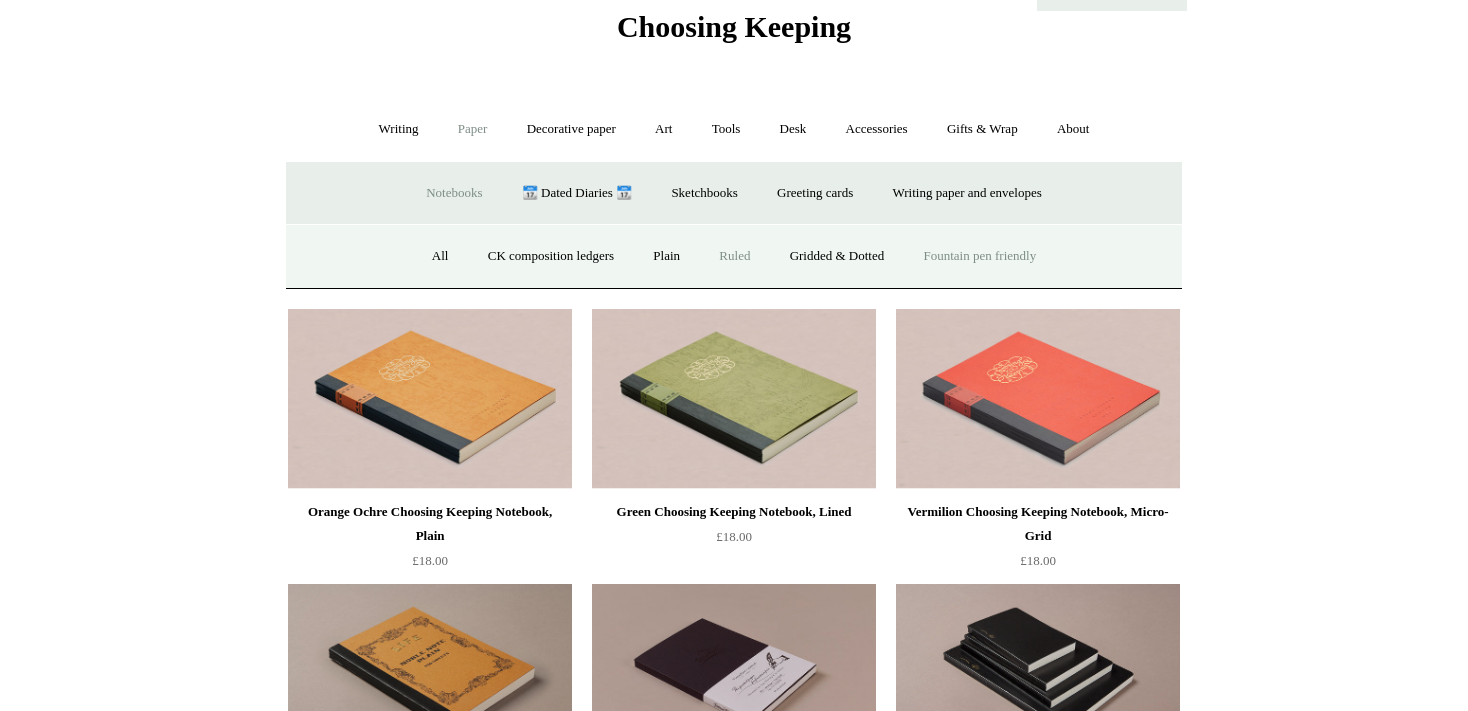 click on "Ruled" at bounding box center (734, 256) 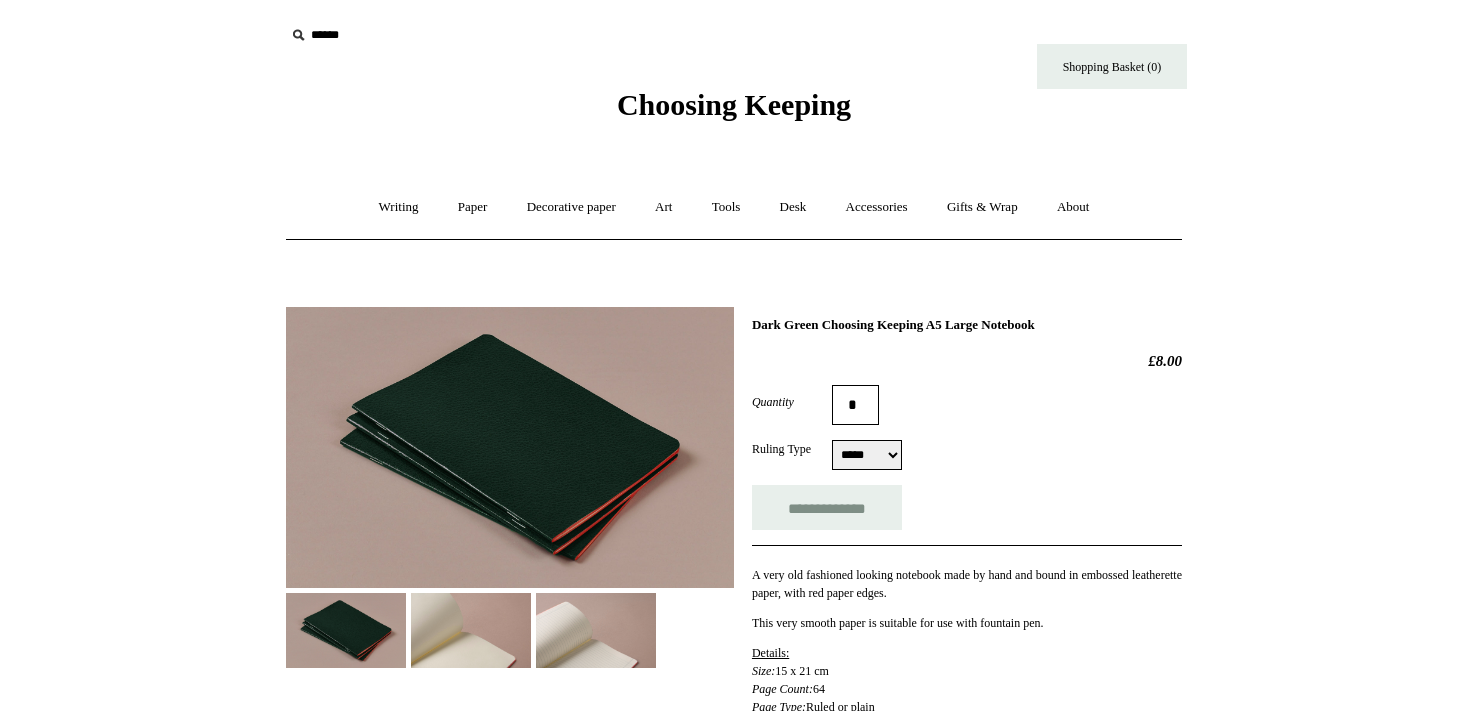 scroll, scrollTop: 0, scrollLeft: 0, axis: both 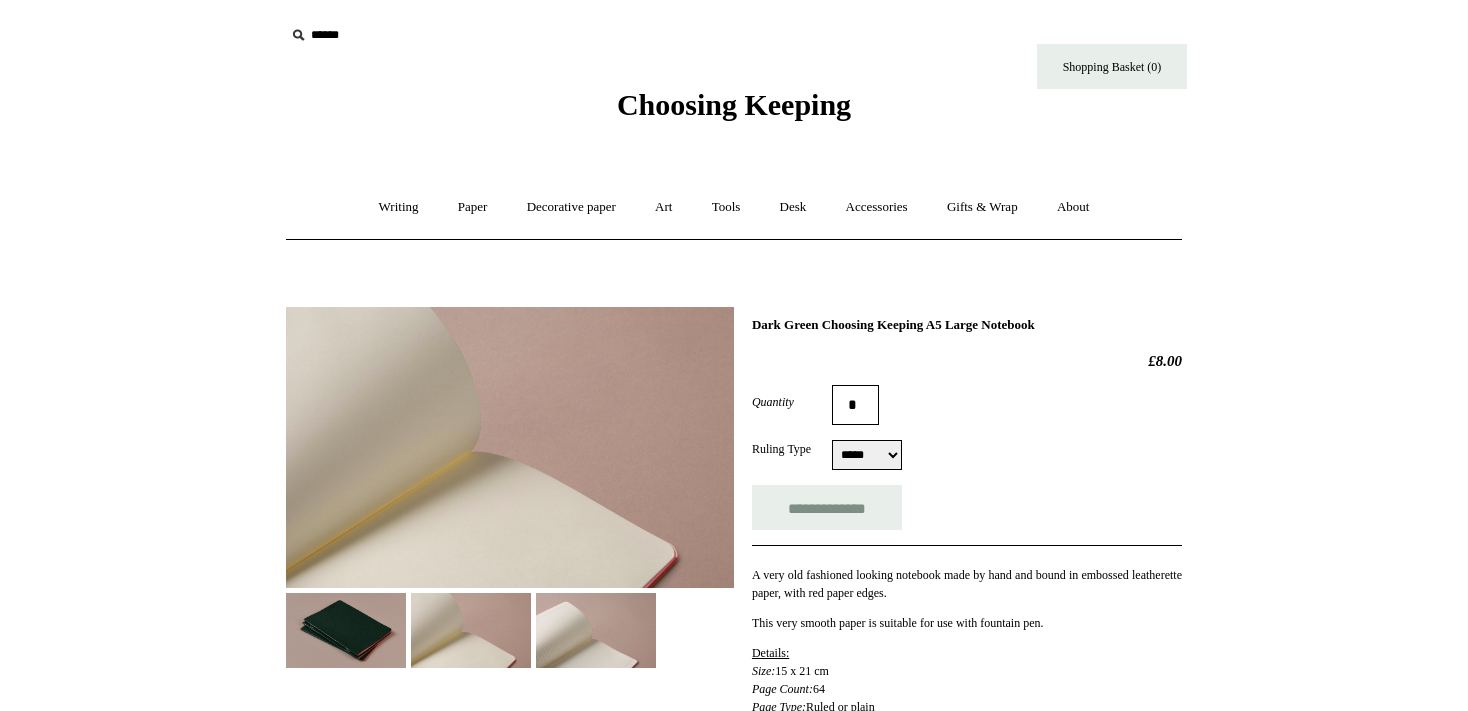 click at bounding box center [596, 630] 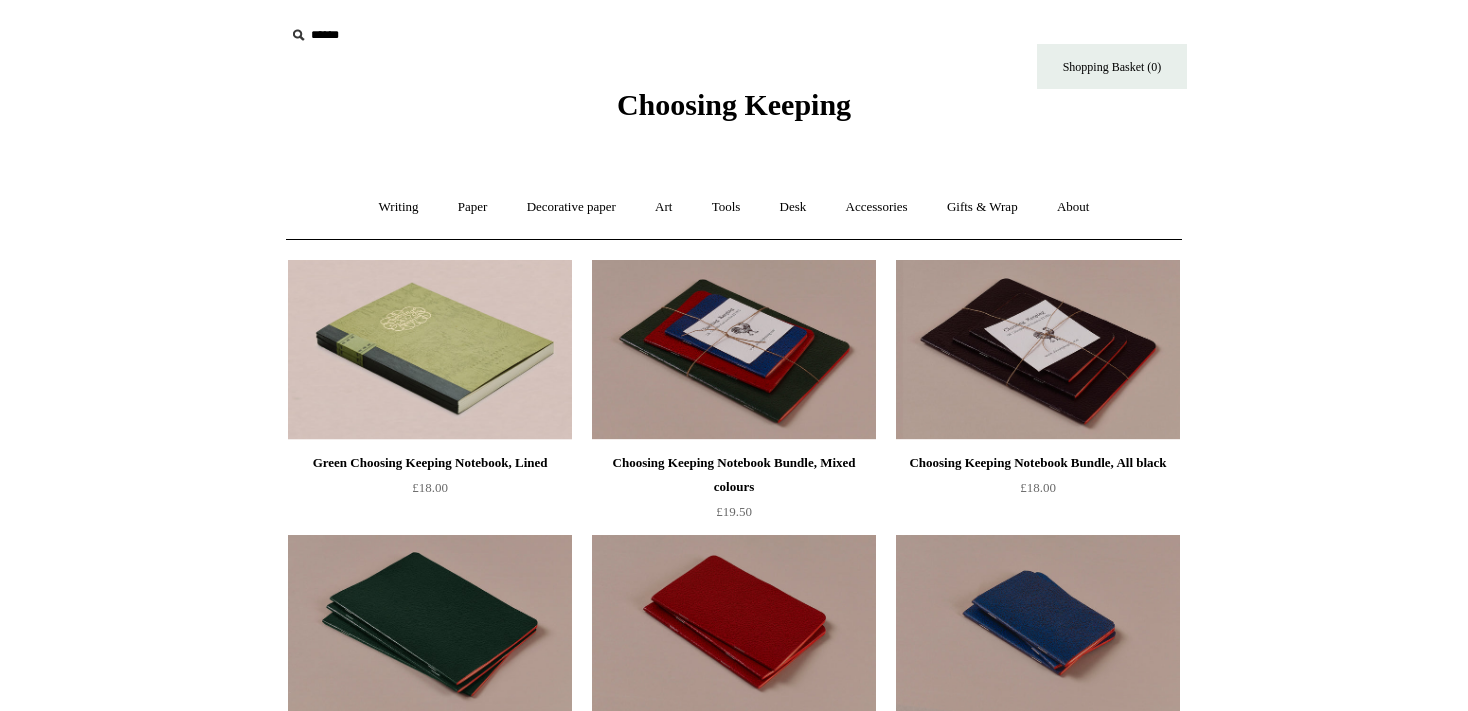 click on "Paper +" at bounding box center (473, 207) 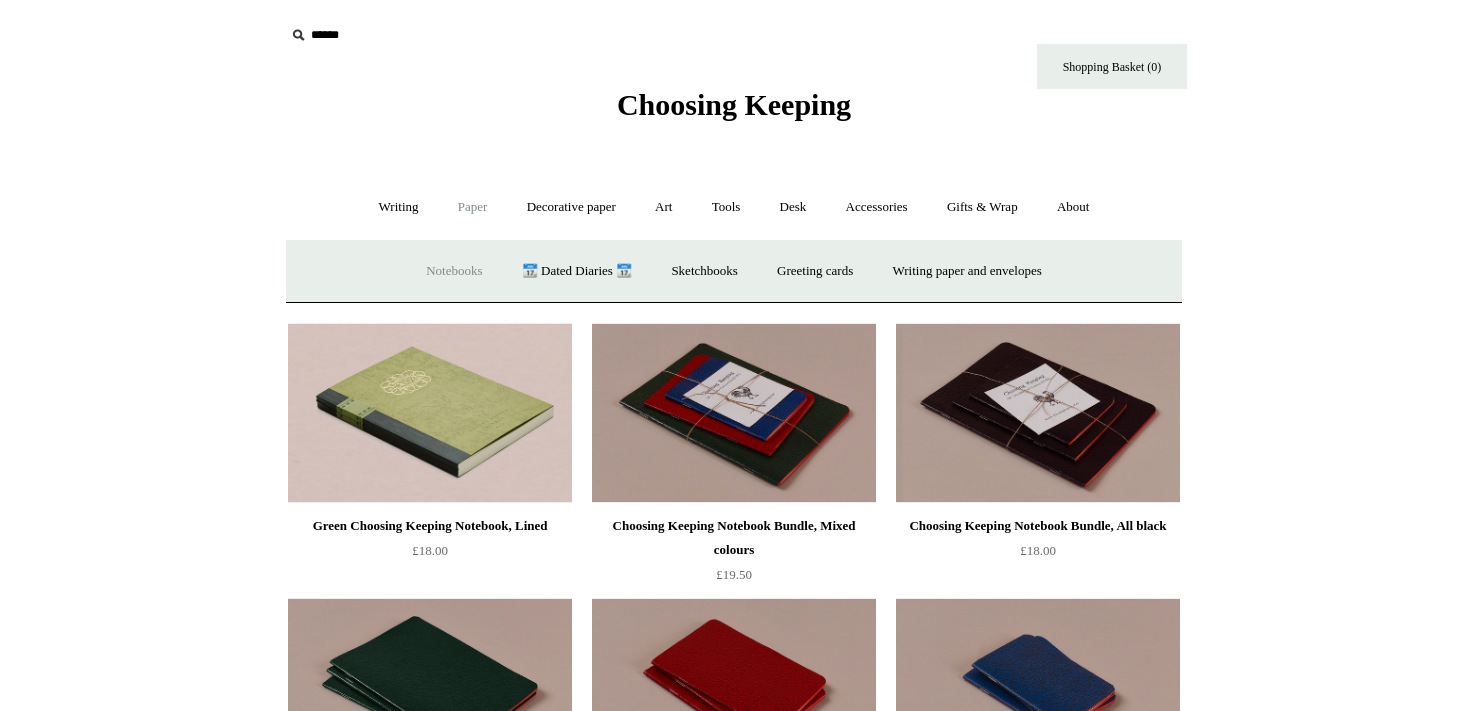 click on "Notebooks +" at bounding box center [454, 271] 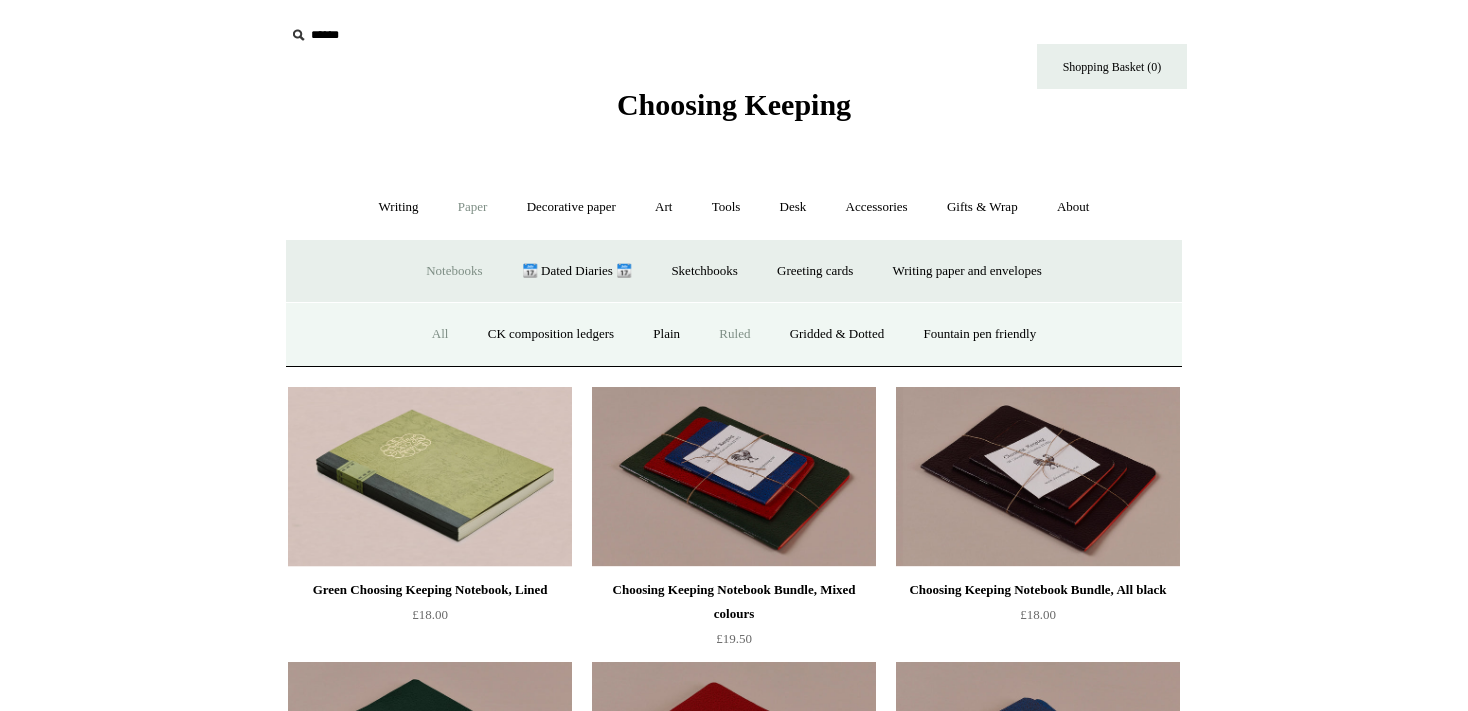 click on "All" at bounding box center (440, 334) 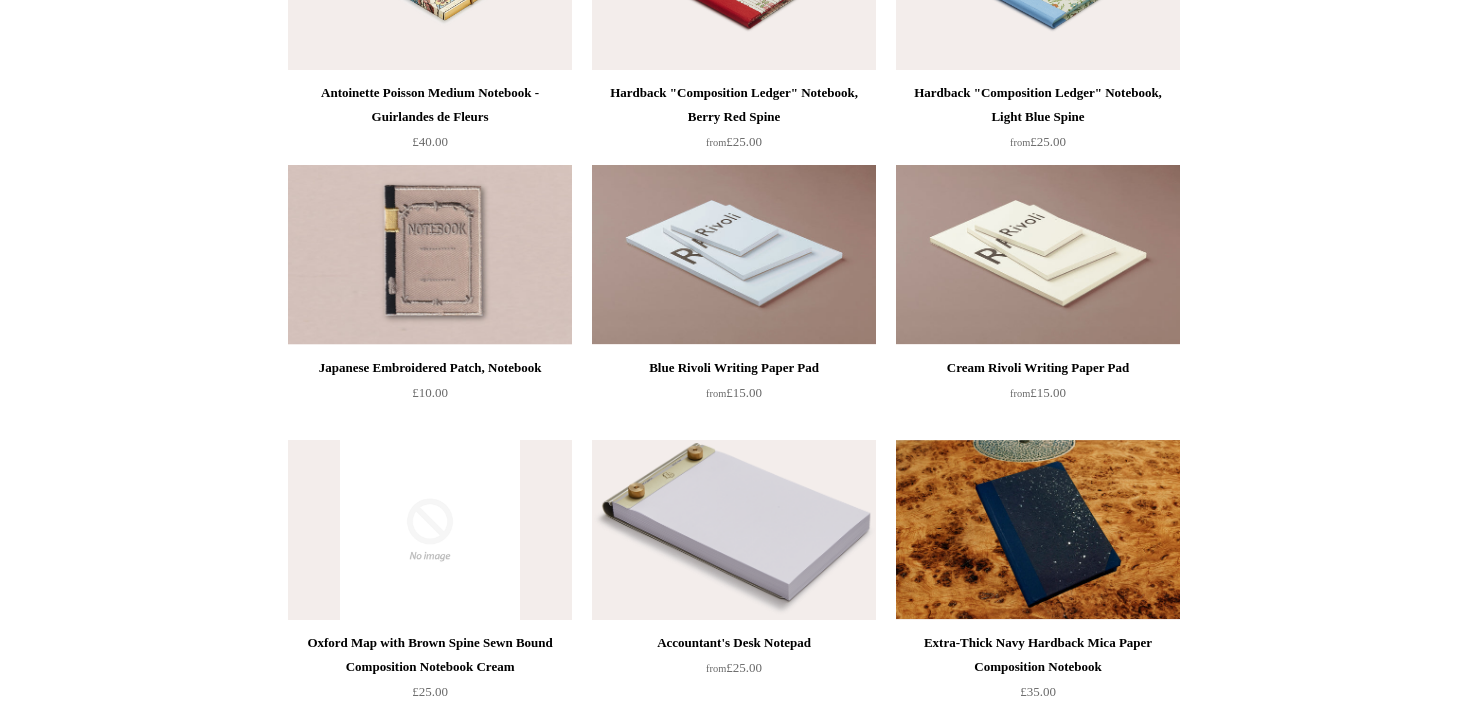 scroll, scrollTop: 11770, scrollLeft: 0, axis: vertical 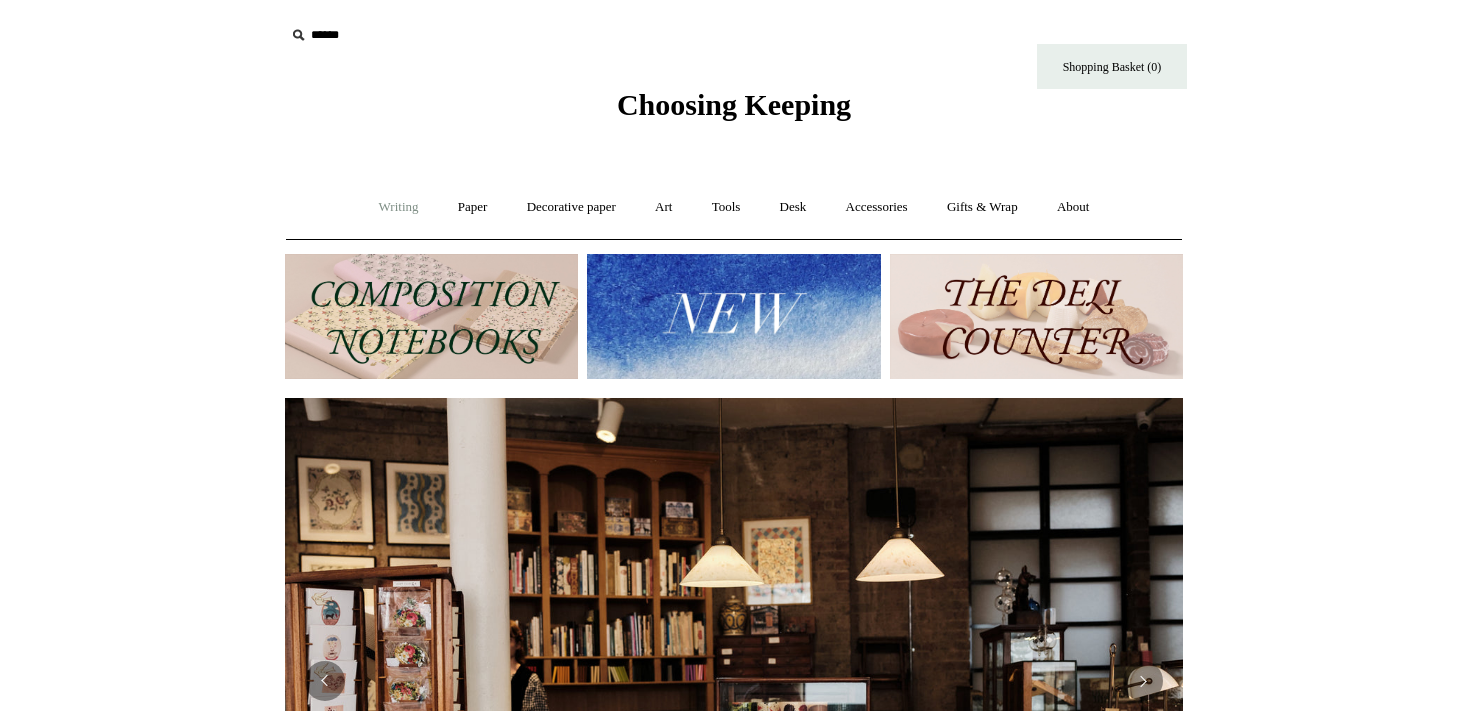 click on "Writing +" at bounding box center (399, 207) 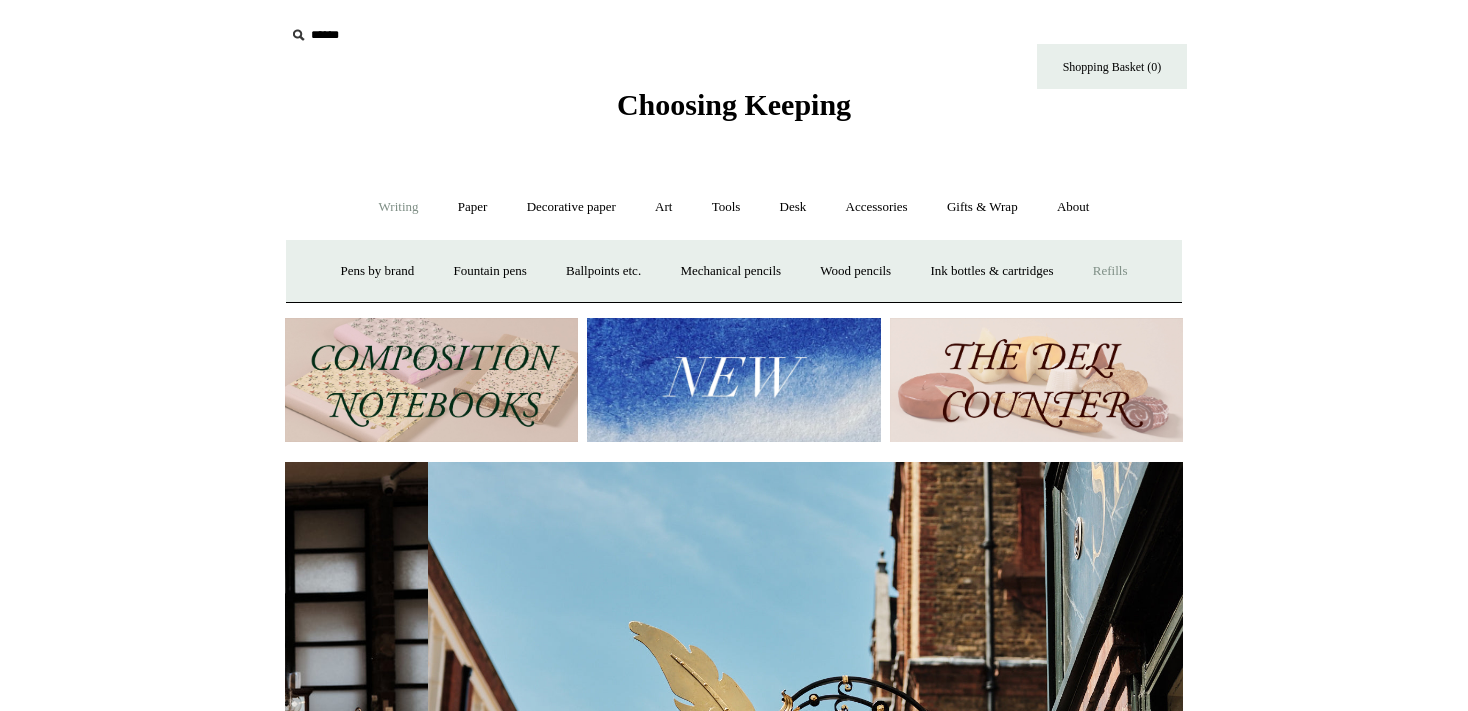 scroll, scrollTop: 0, scrollLeft: 898, axis: horizontal 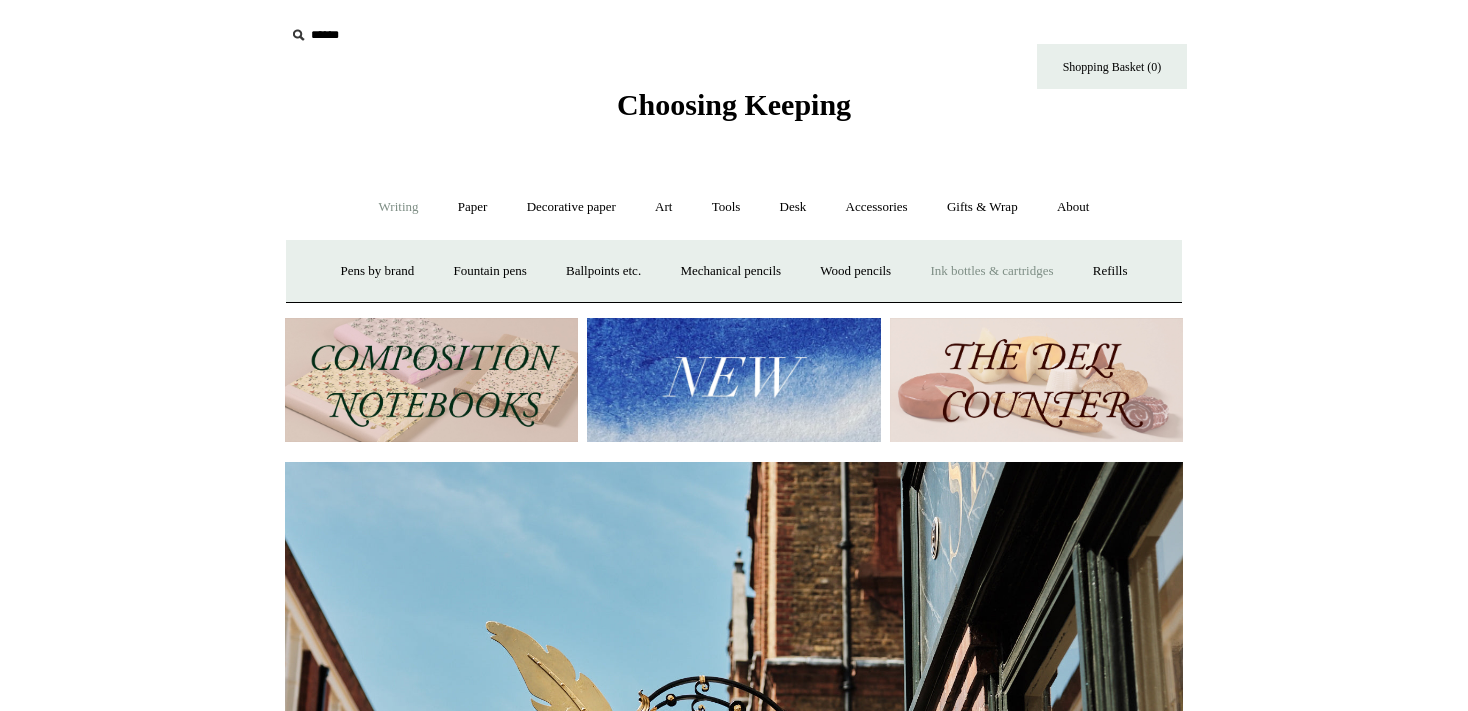 click on "Ink bottles & cartridges +" at bounding box center (991, 271) 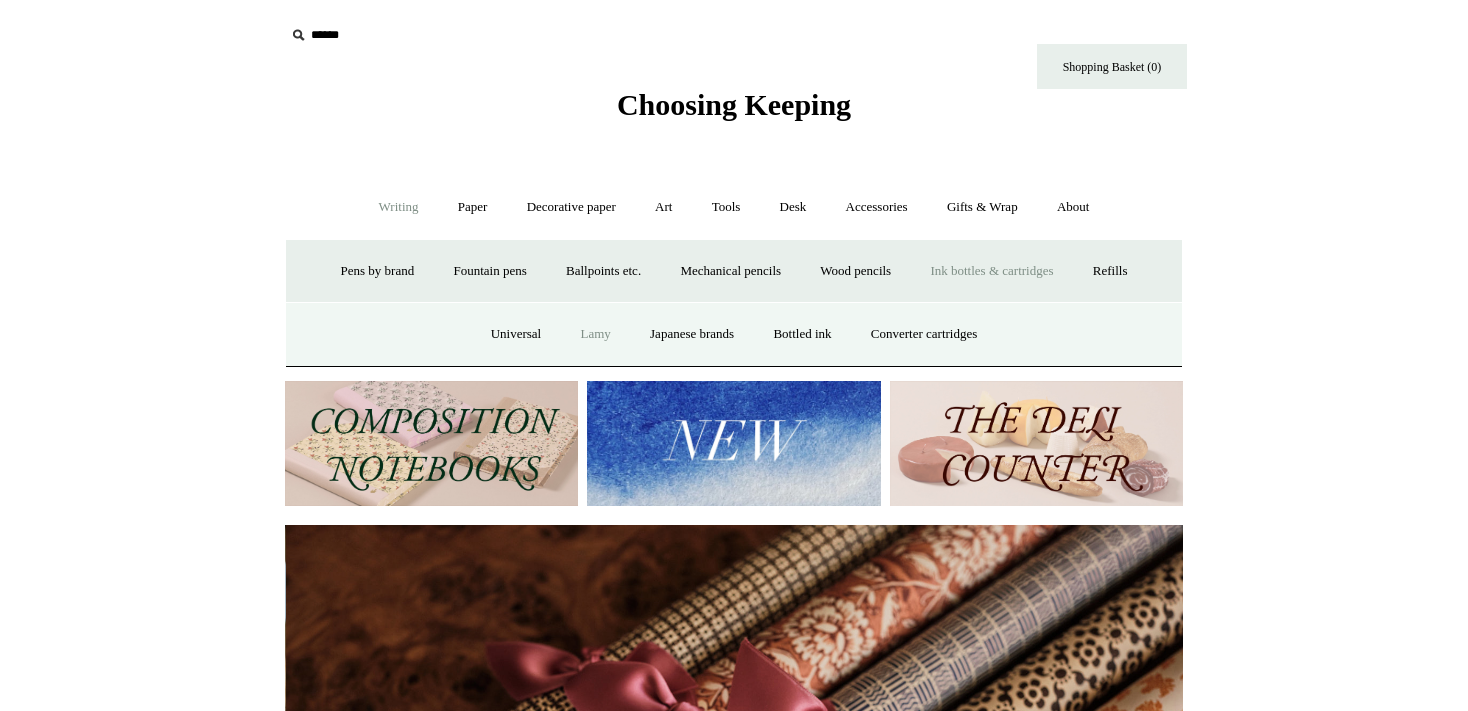 scroll, scrollTop: 0, scrollLeft: 1796, axis: horizontal 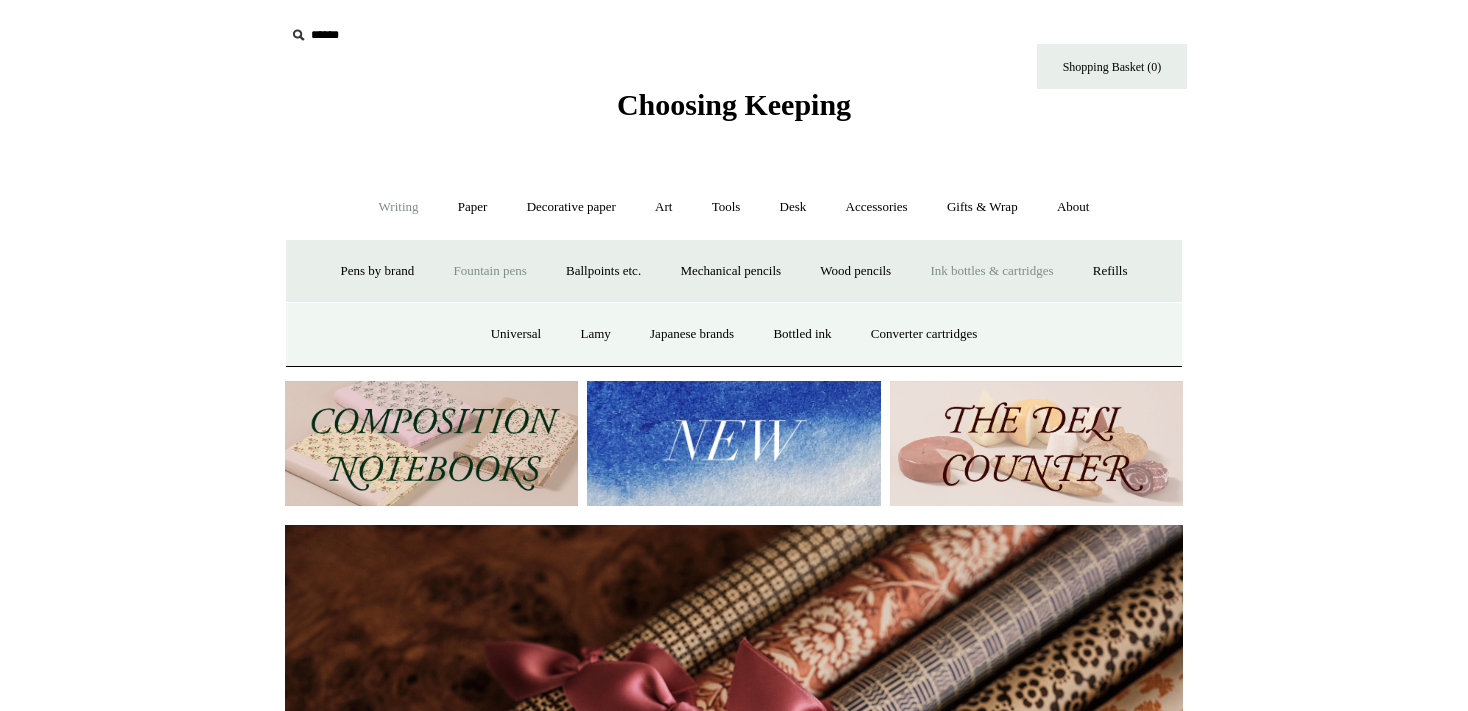 click on "Fountain pens +" at bounding box center [489, 271] 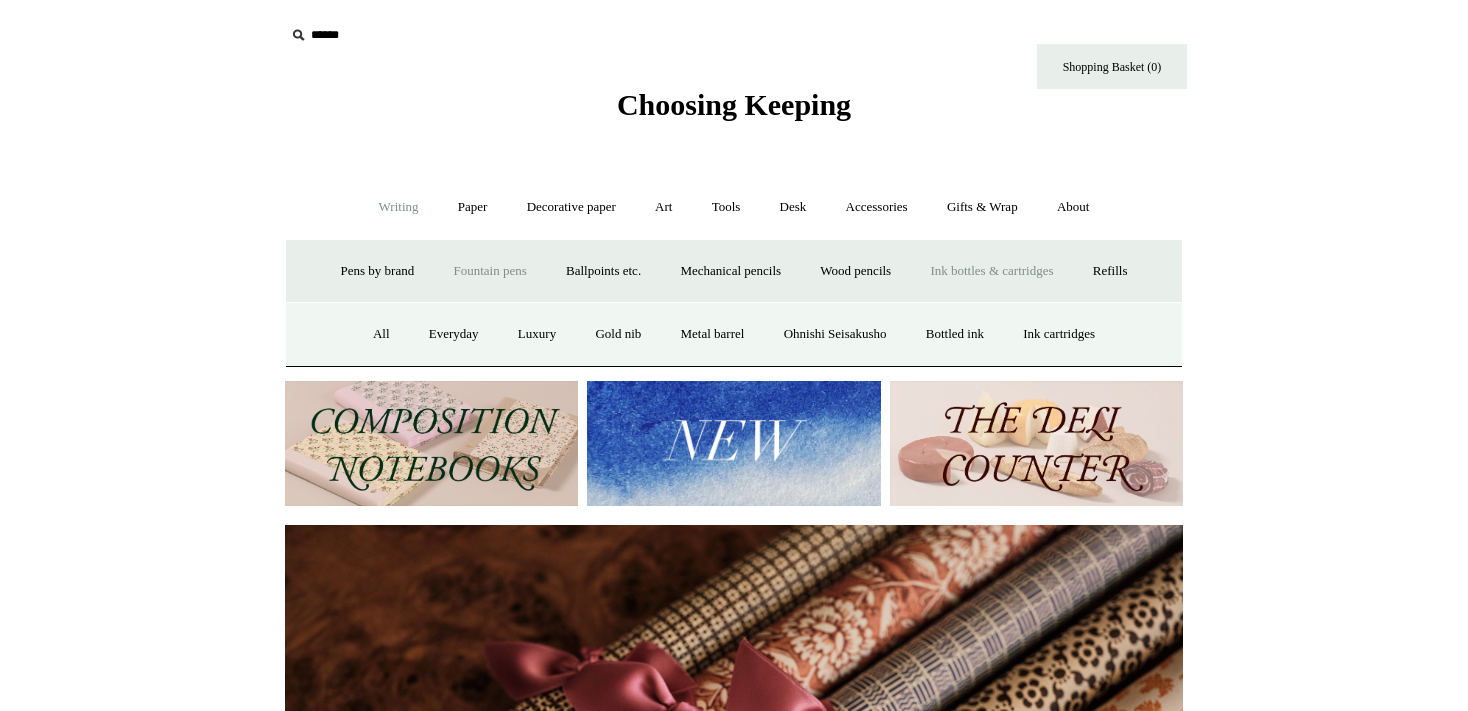 click on "Ink bottles & cartridges +" at bounding box center (991, 271) 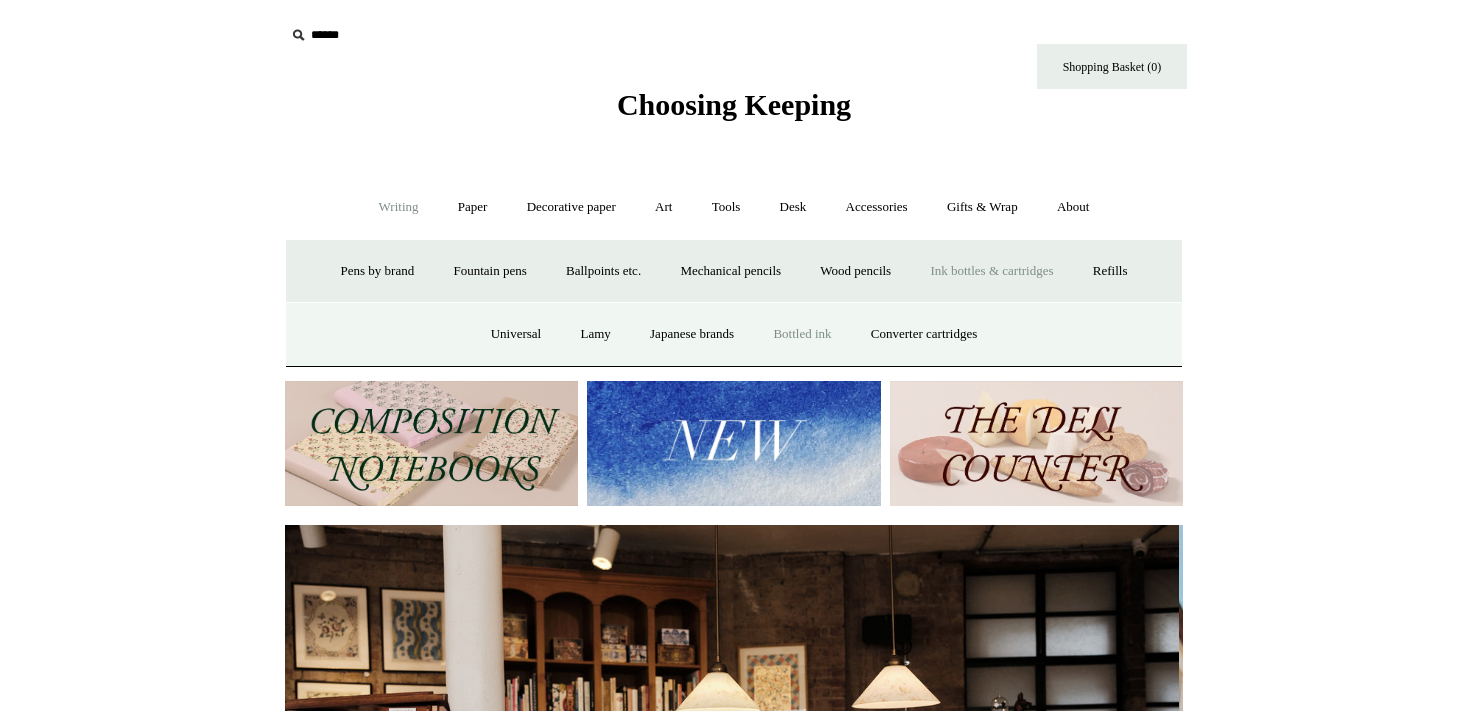 scroll, scrollTop: 0, scrollLeft: 0, axis: both 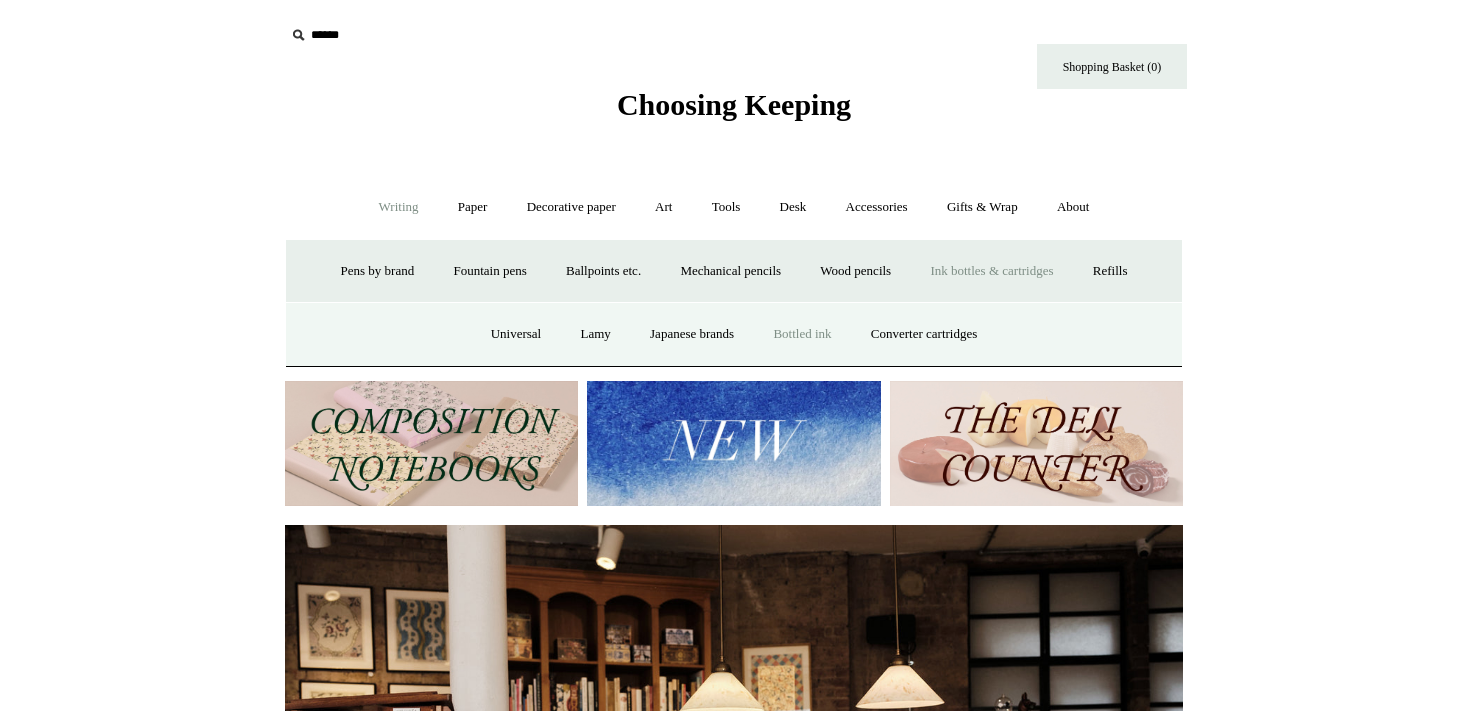 click on "Bottled ink" at bounding box center (802, 334) 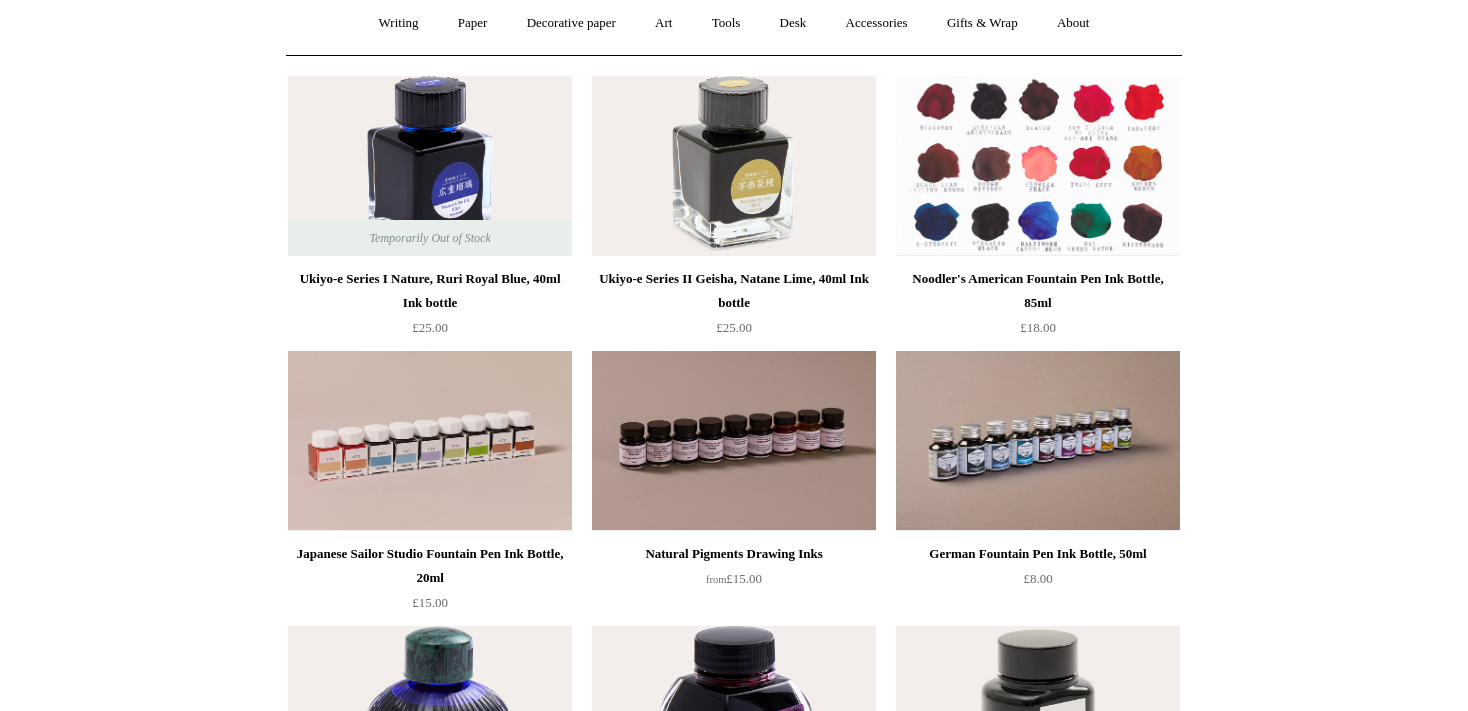 scroll, scrollTop: 264, scrollLeft: 0, axis: vertical 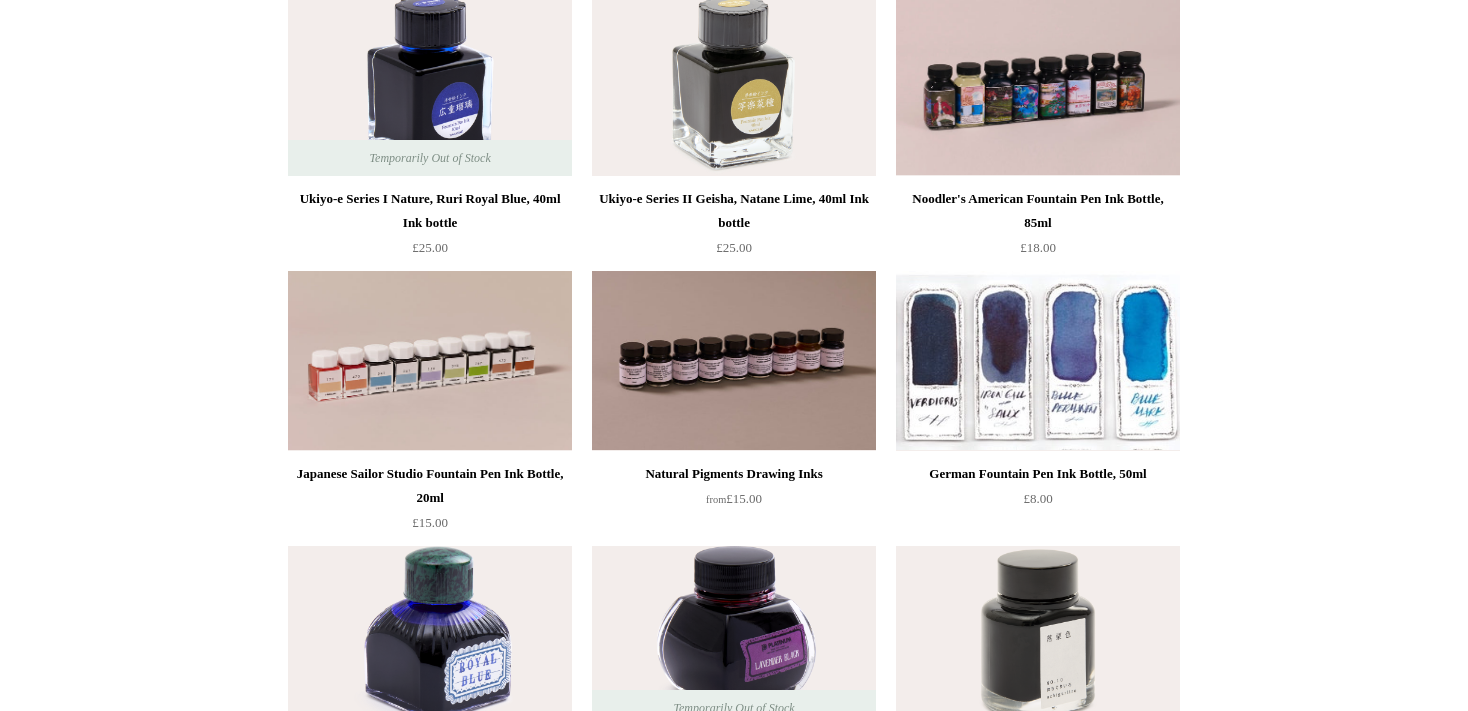 click at bounding box center [1038, 361] 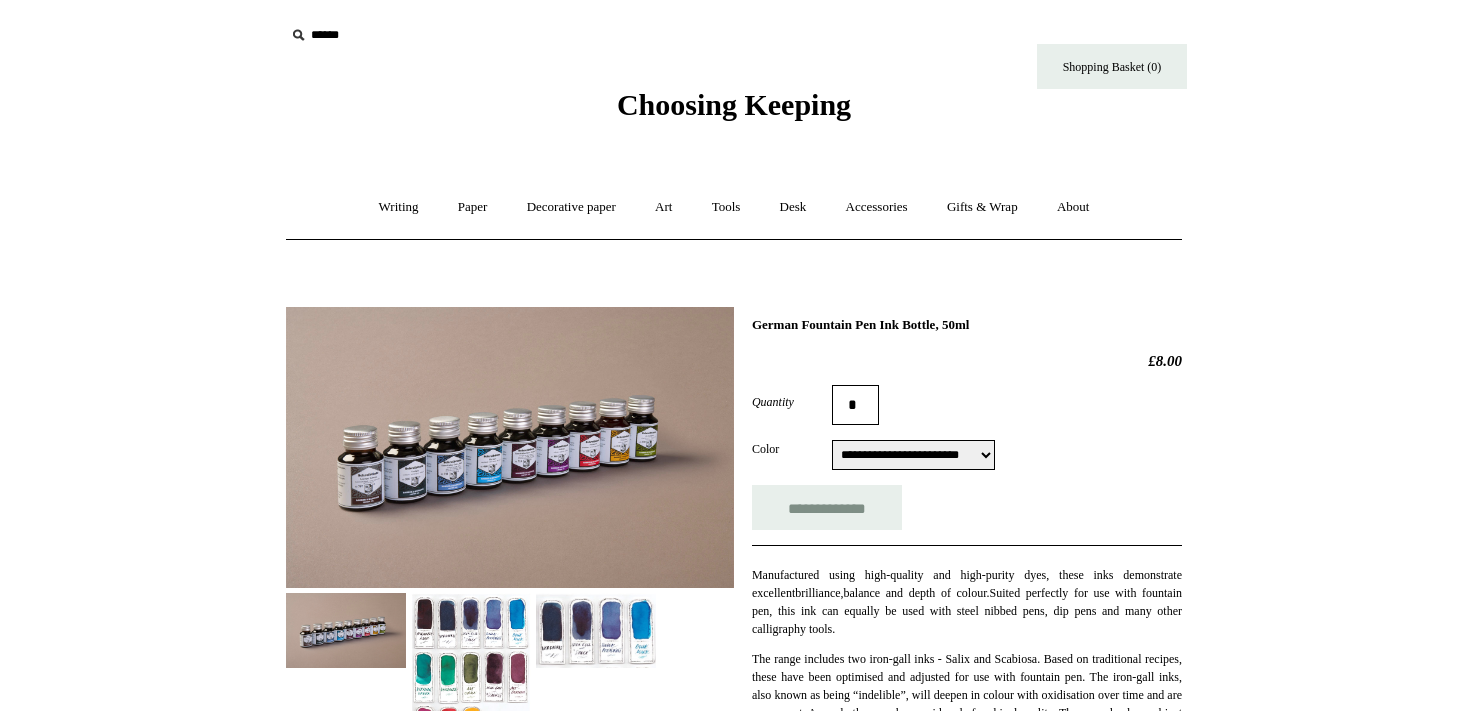 scroll, scrollTop: 0, scrollLeft: 0, axis: both 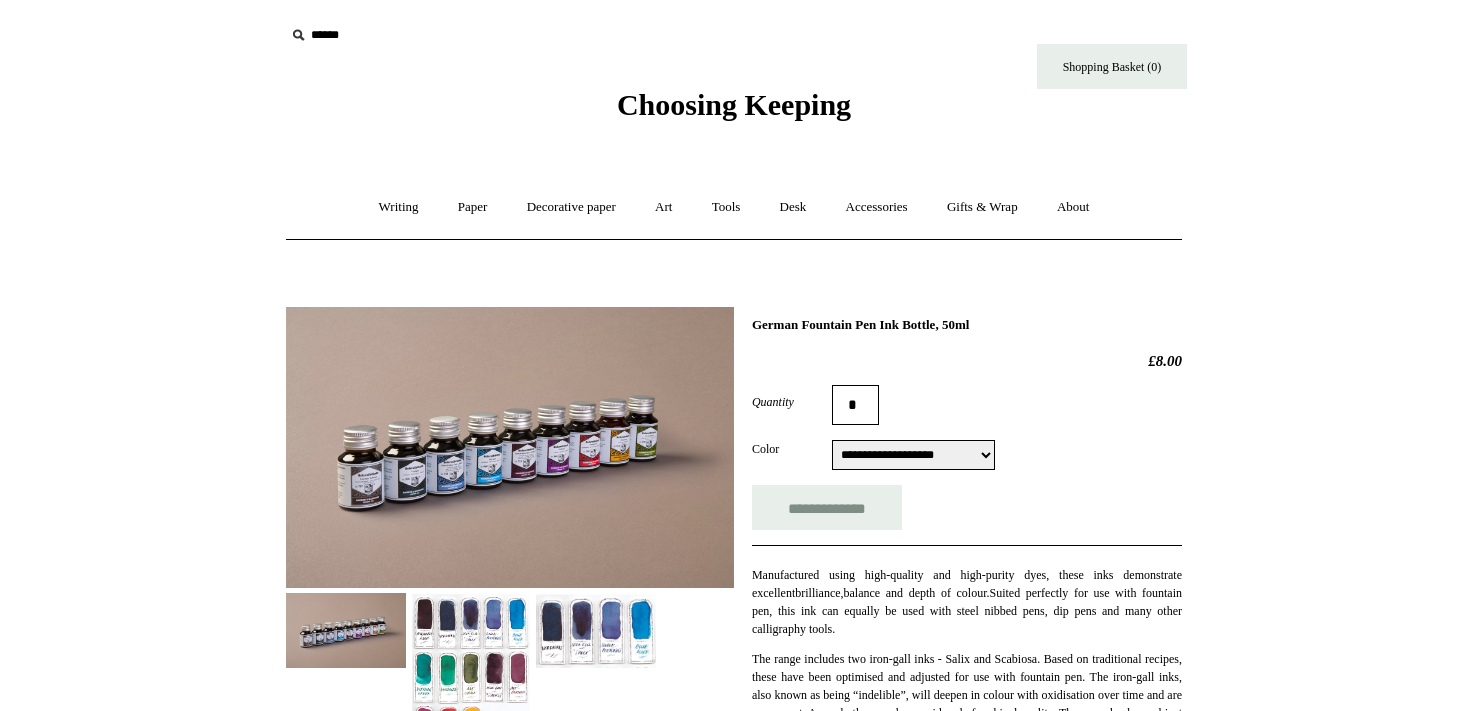 click on "**********" at bounding box center (0, 0) 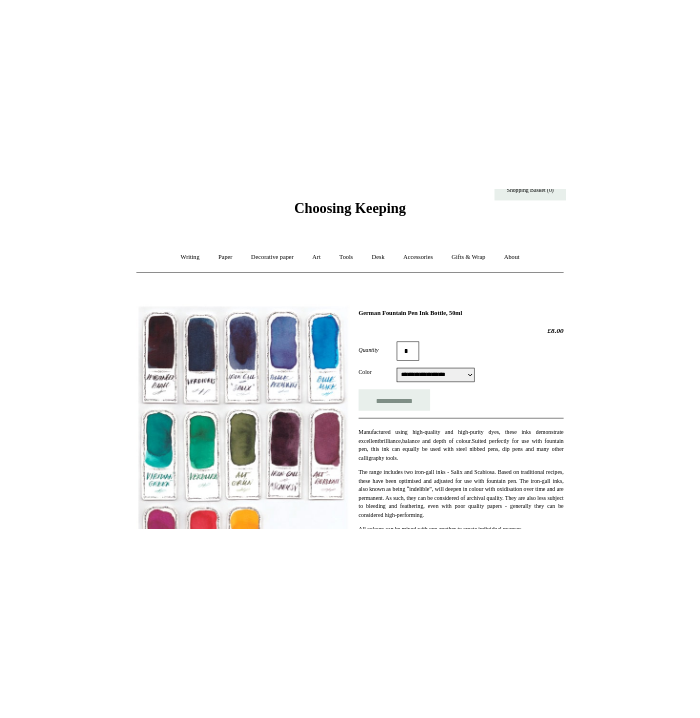 scroll, scrollTop: 52, scrollLeft: 0, axis: vertical 